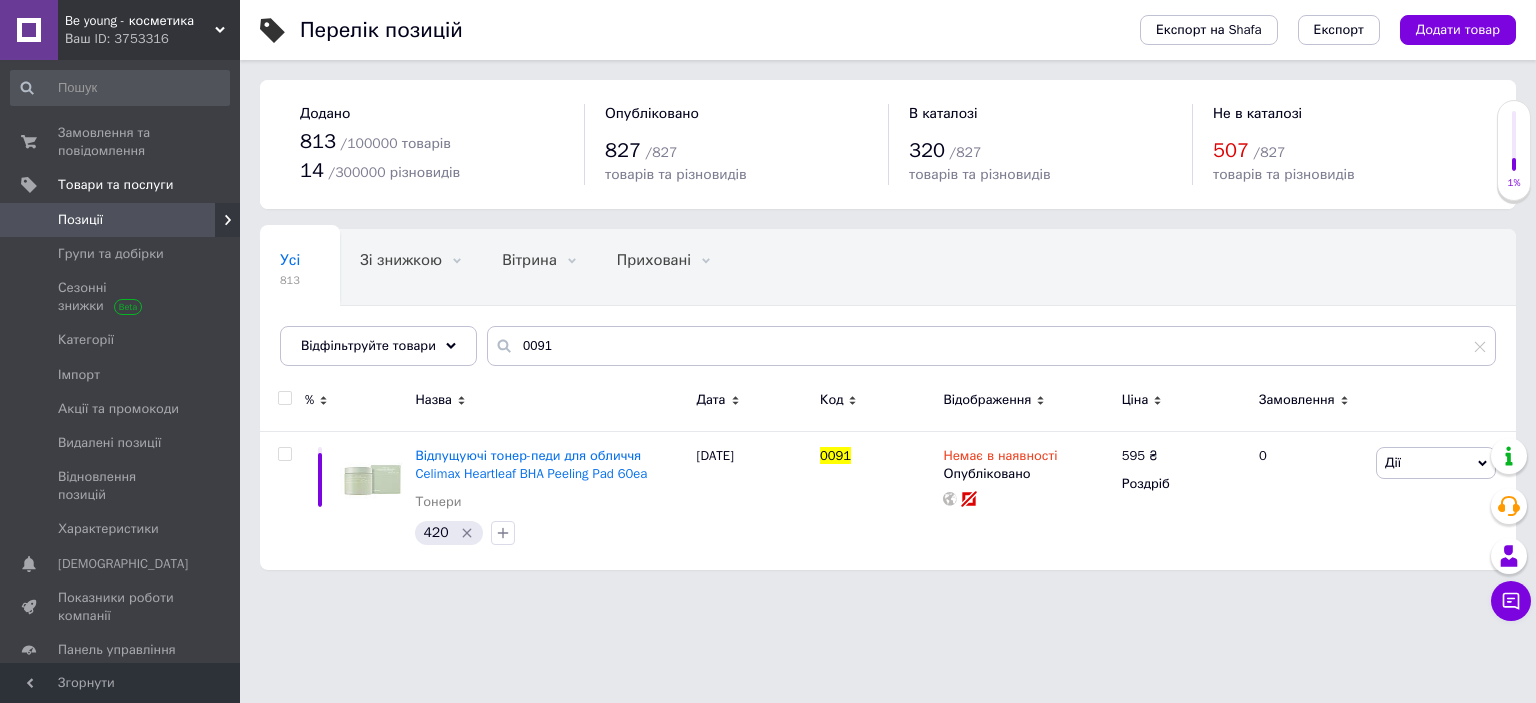 scroll, scrollTop: 0, scrollLeft: 0, axis: both 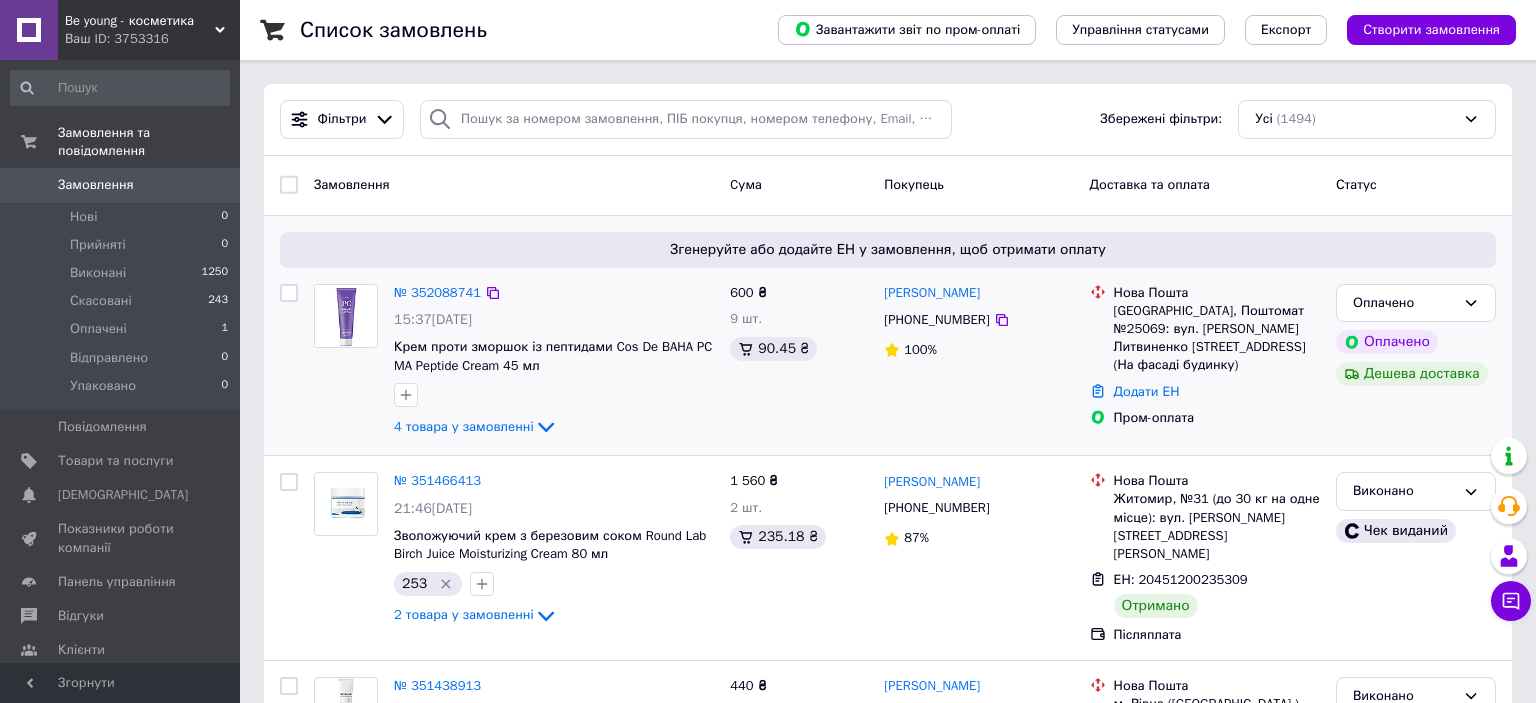 drag, startPoint x: 538, startPoint y: 429, endPoint x: 594, endPoint y: 413, distance: 58.24088 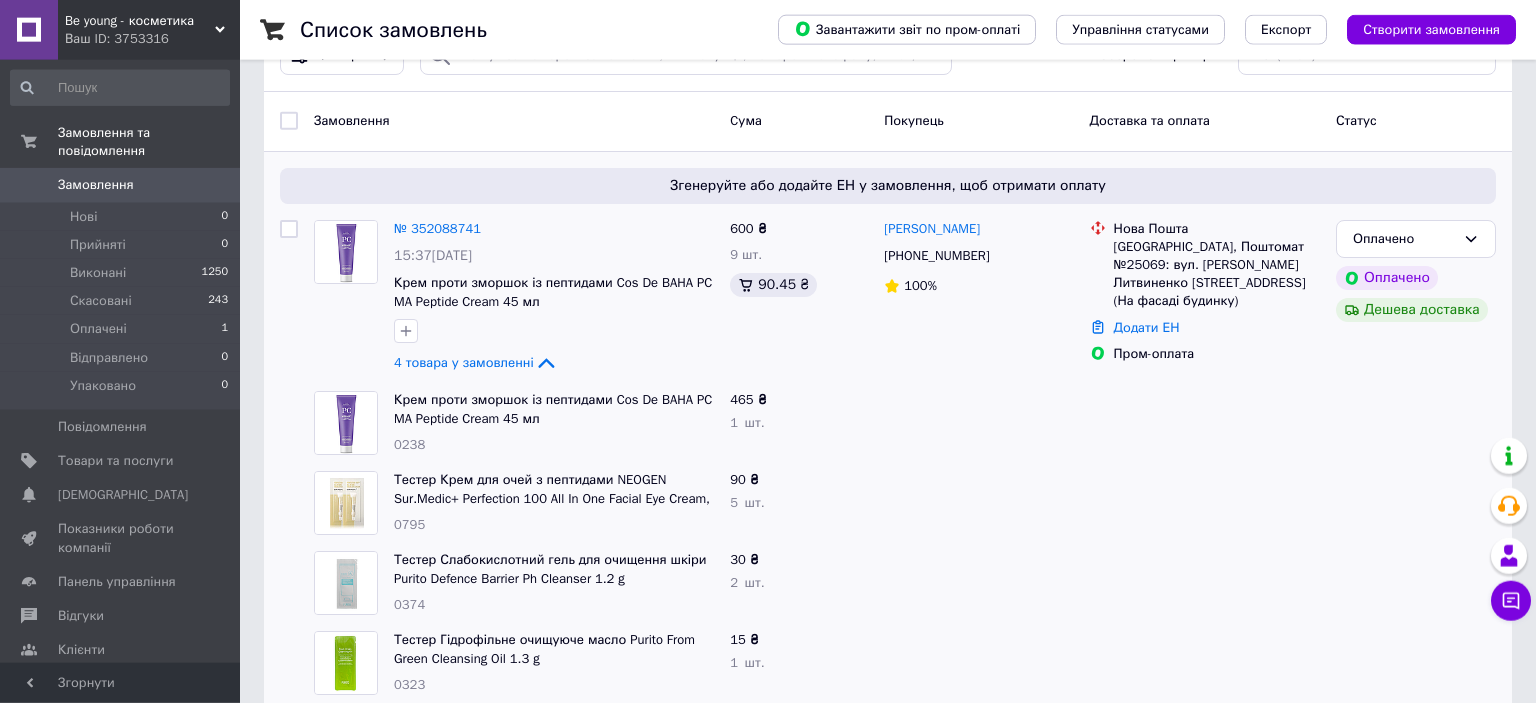 scroll, scrollTop: 105, scrollLeft: 0, axis: vertical 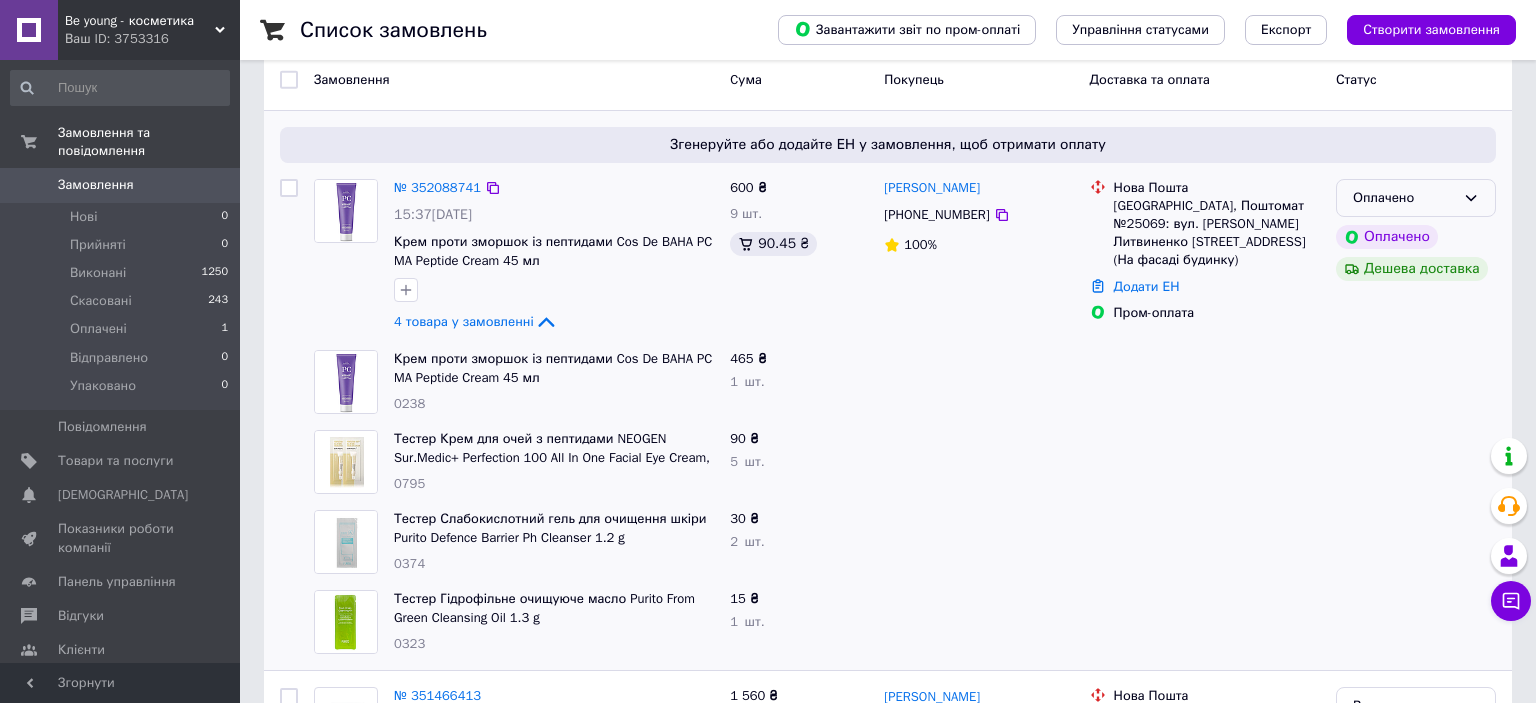 click on "Оплачено" at bounding box center (1404, 198) 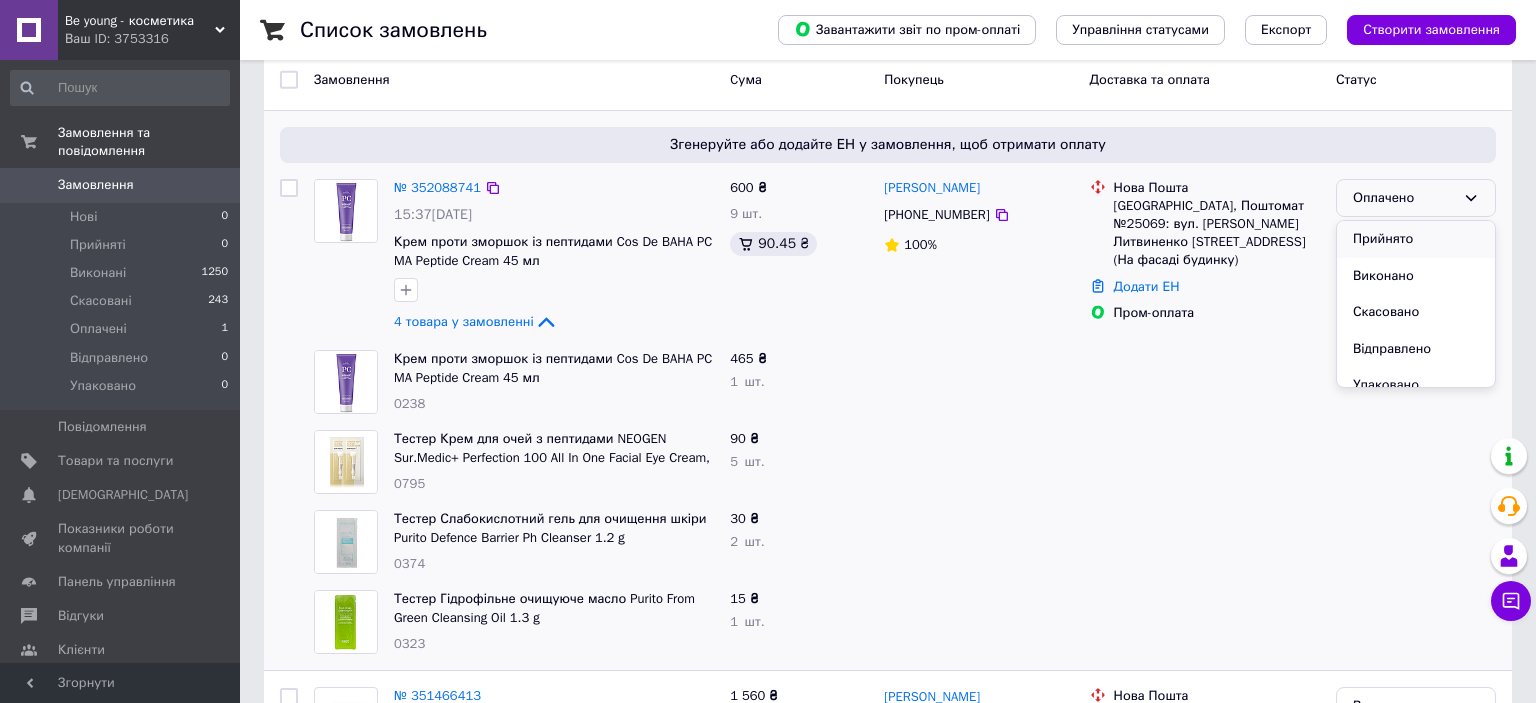 click on "Прийнято" at bounding box center [1416, 239] 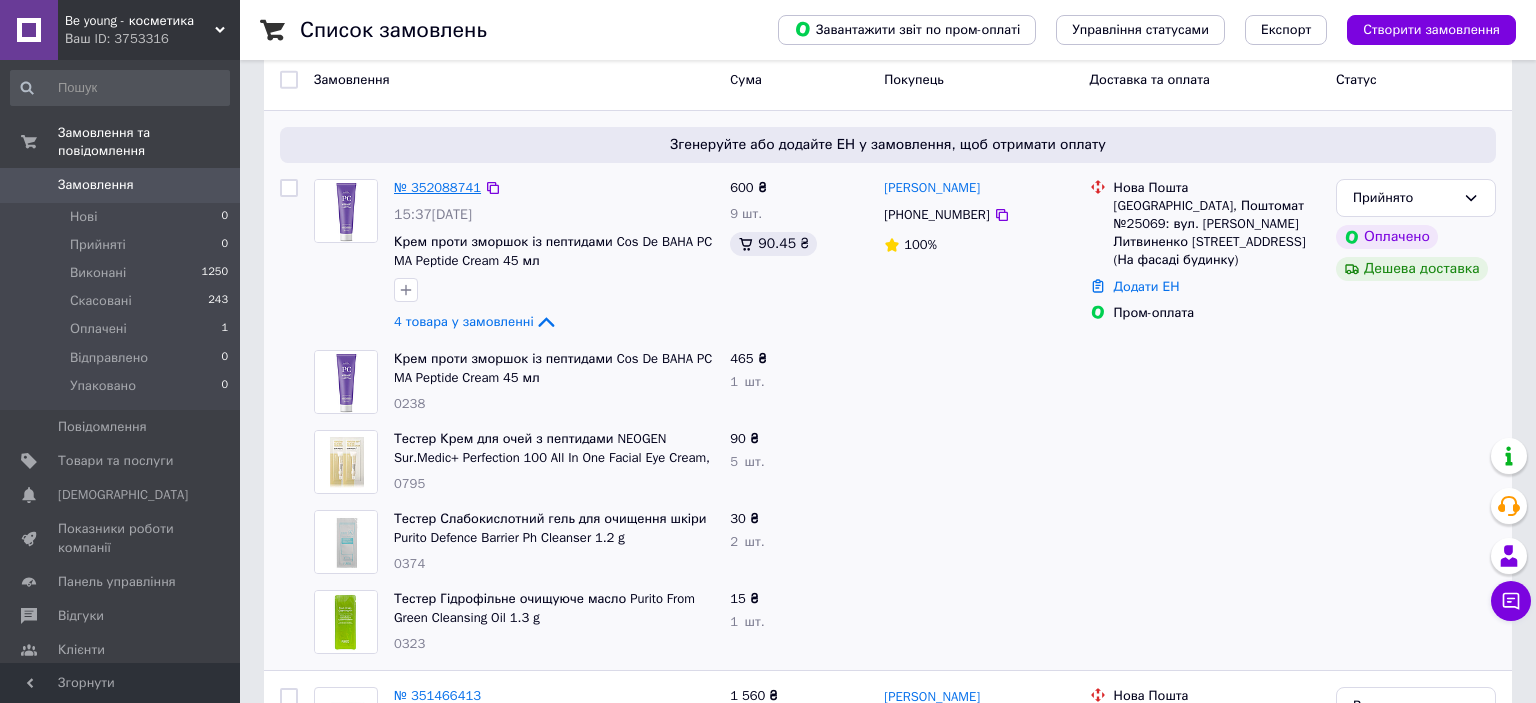 click on "№ 352088741" at bounding box center (437, 187) 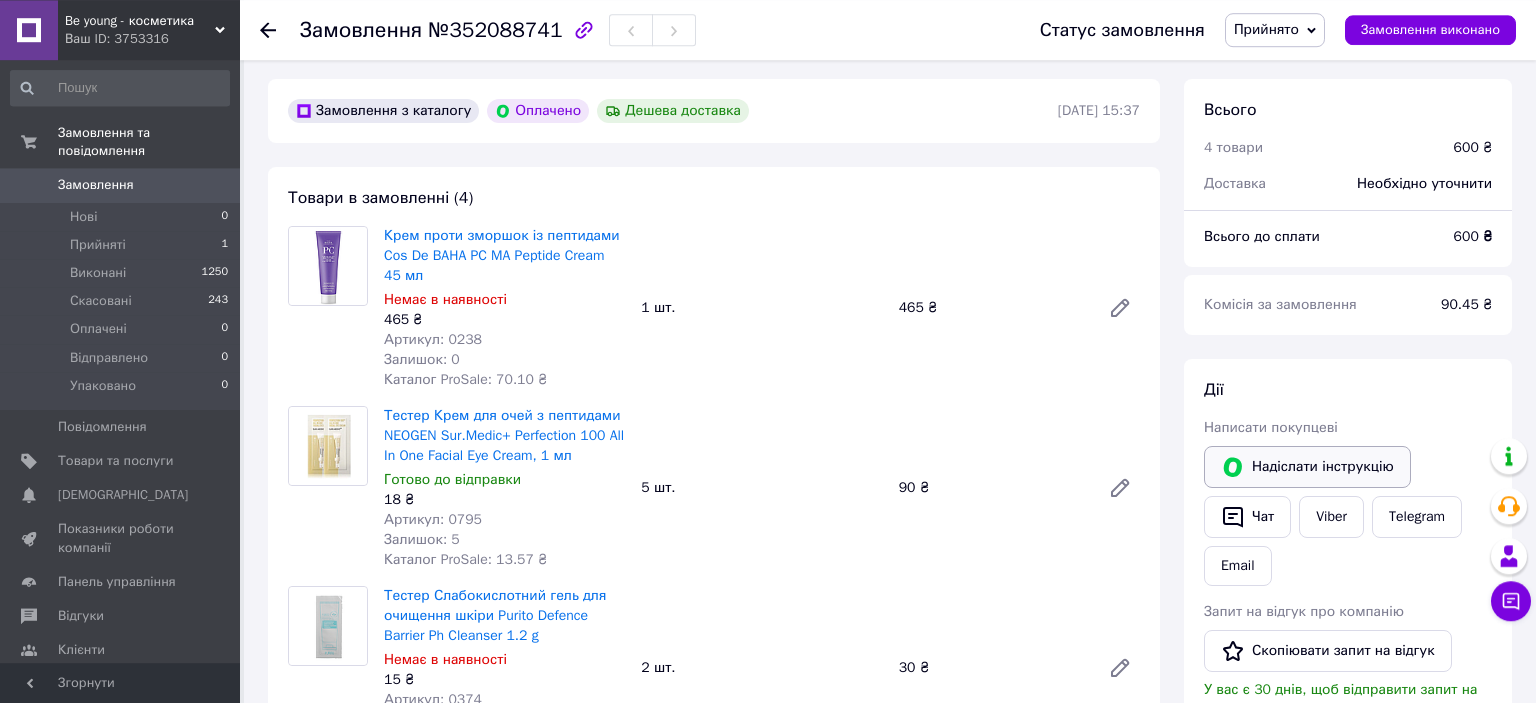 scroll, scrollTop: 105, scrollLeft: 0, axis: vertical 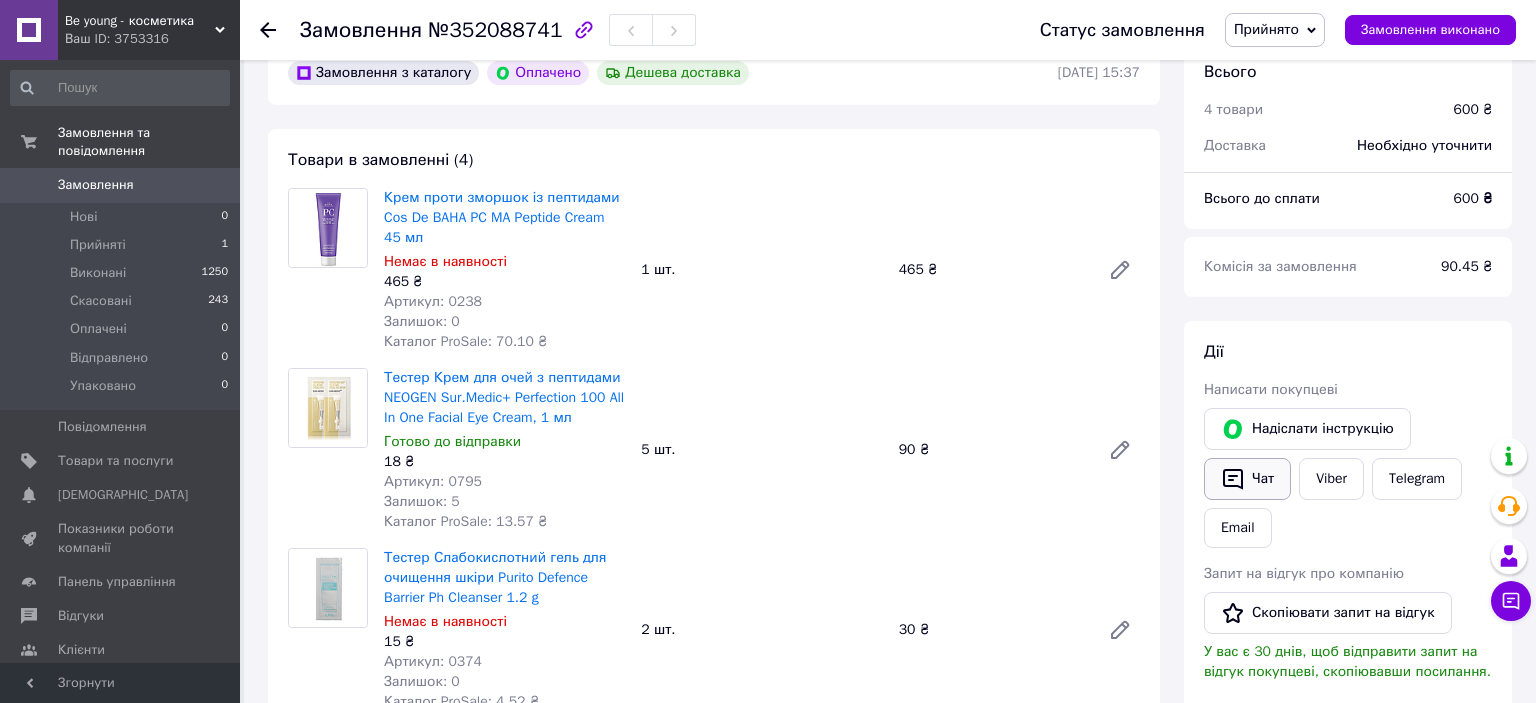 click 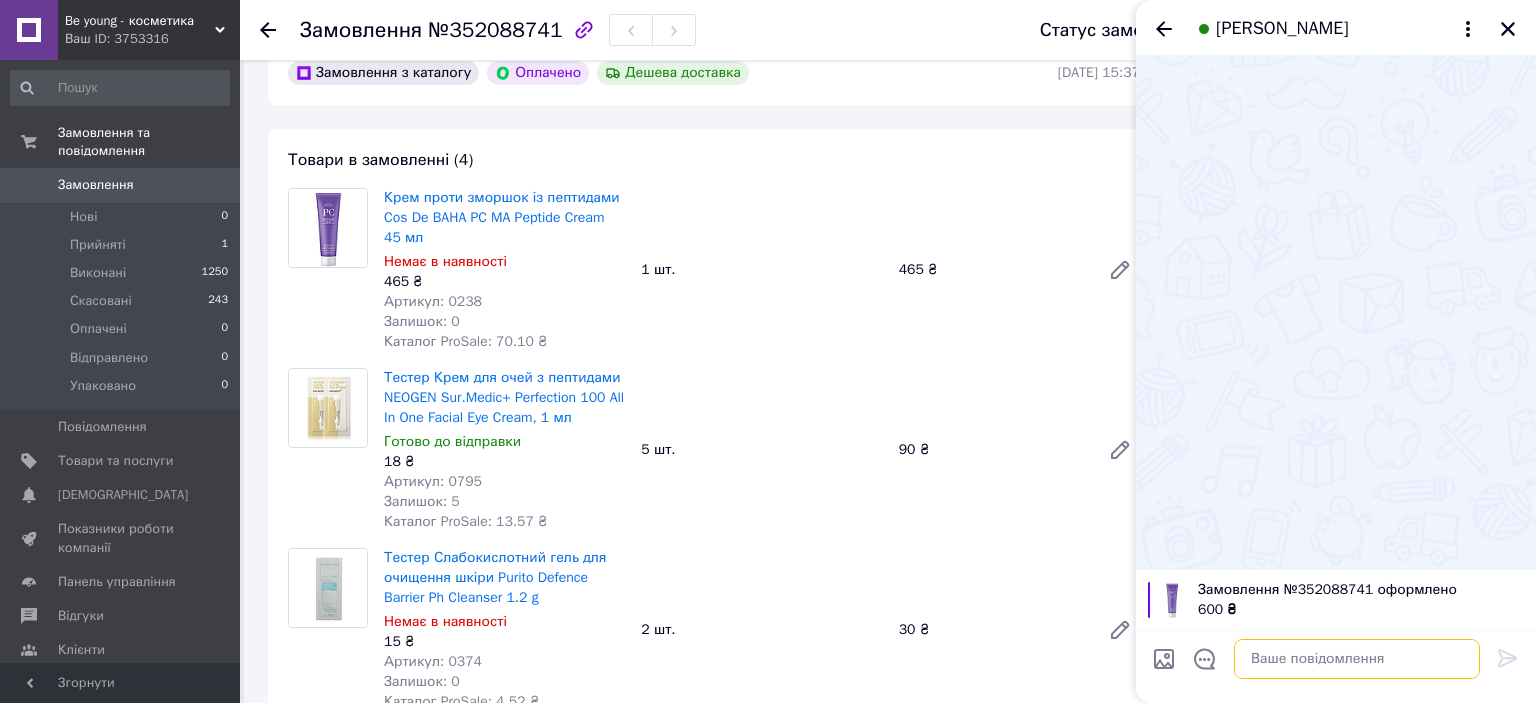 drag, startPoint x: 1375, startPoint y: 666, endPoint x: 1362, endPoint y: 663, distance: 13.341664 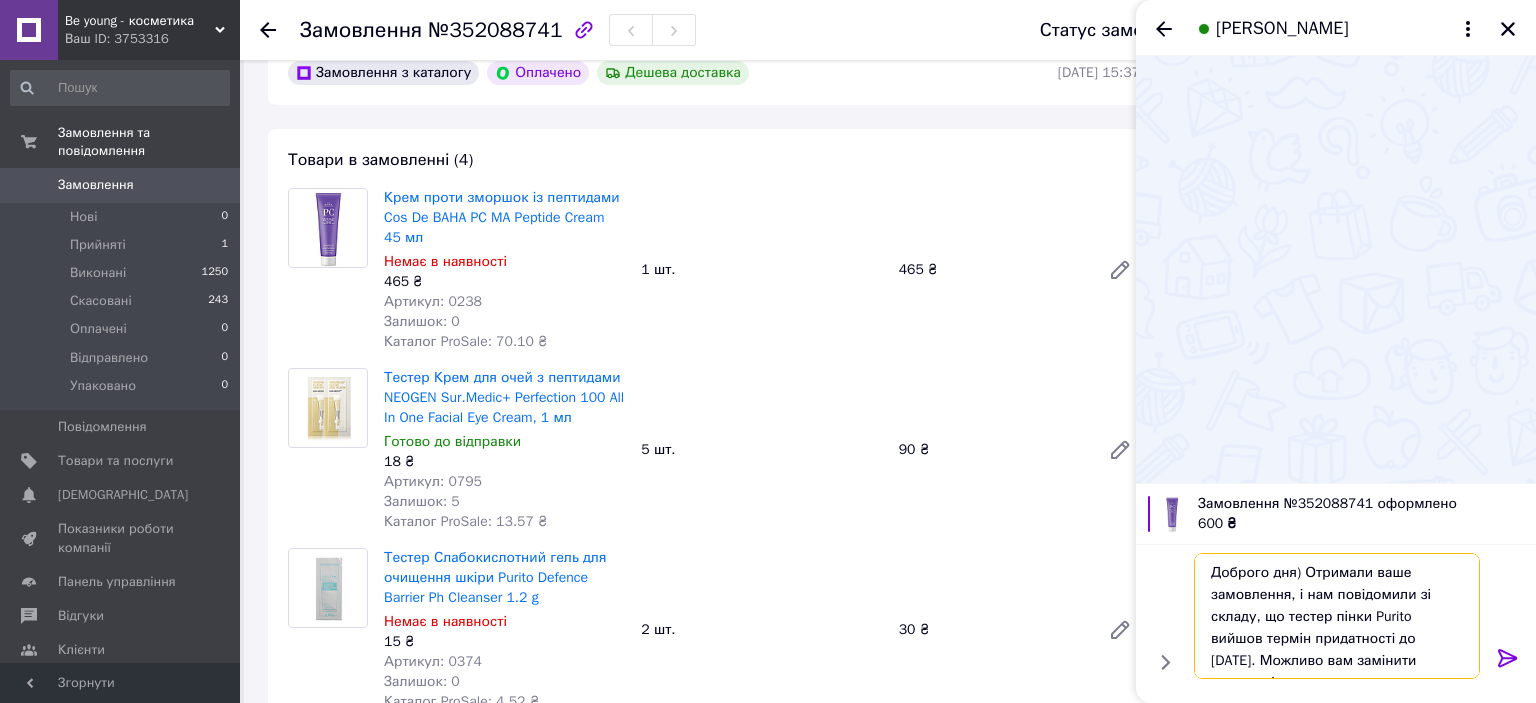 scroll, scrollTop: 2, scrollLeft: 0, axis: vertical 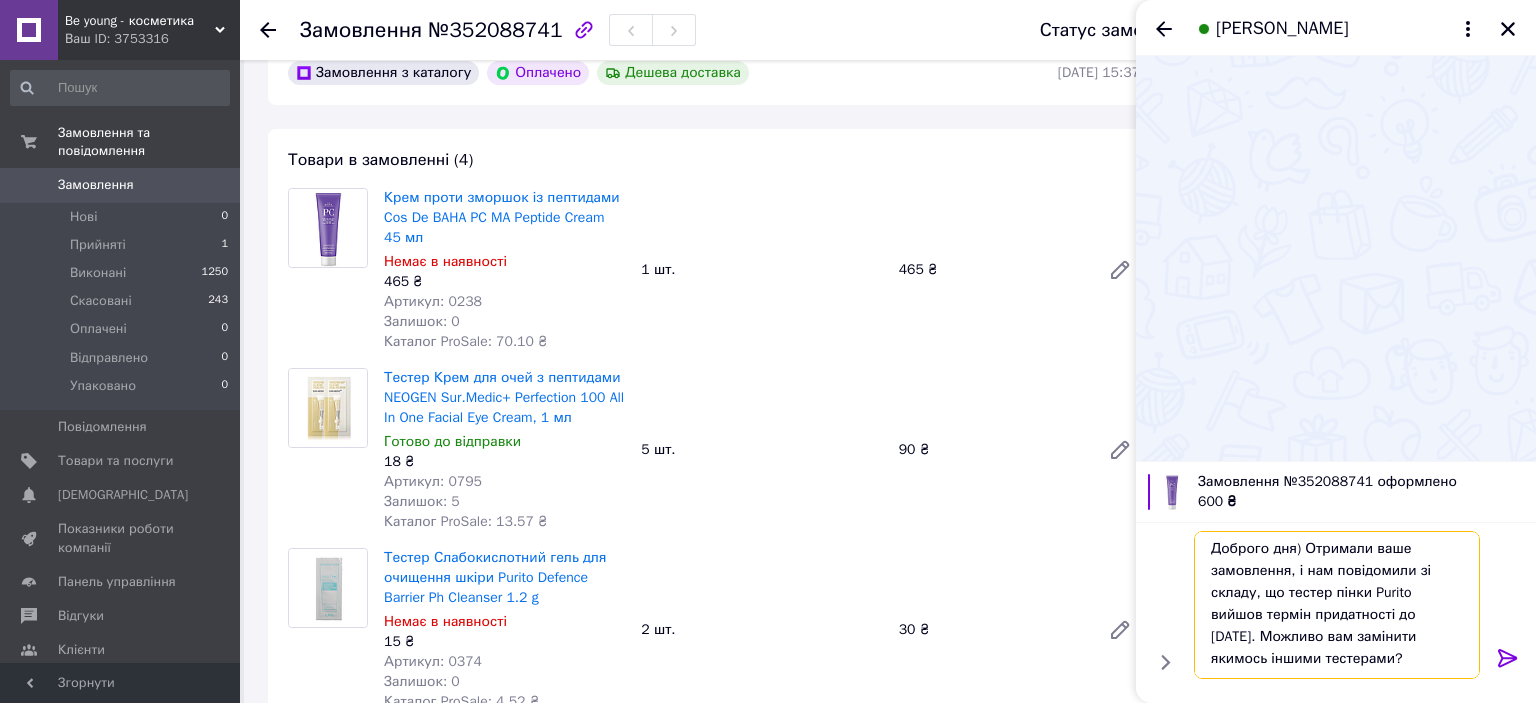 click on "Доброго дня) Отримали ваше замовлення, і нам повідомили зі складу, що тестер пінки Purito вийшов термін придатності до [DATE]. Можливо вам замінити якимось іншими тестерами?" at bounding box center (1337, 605) 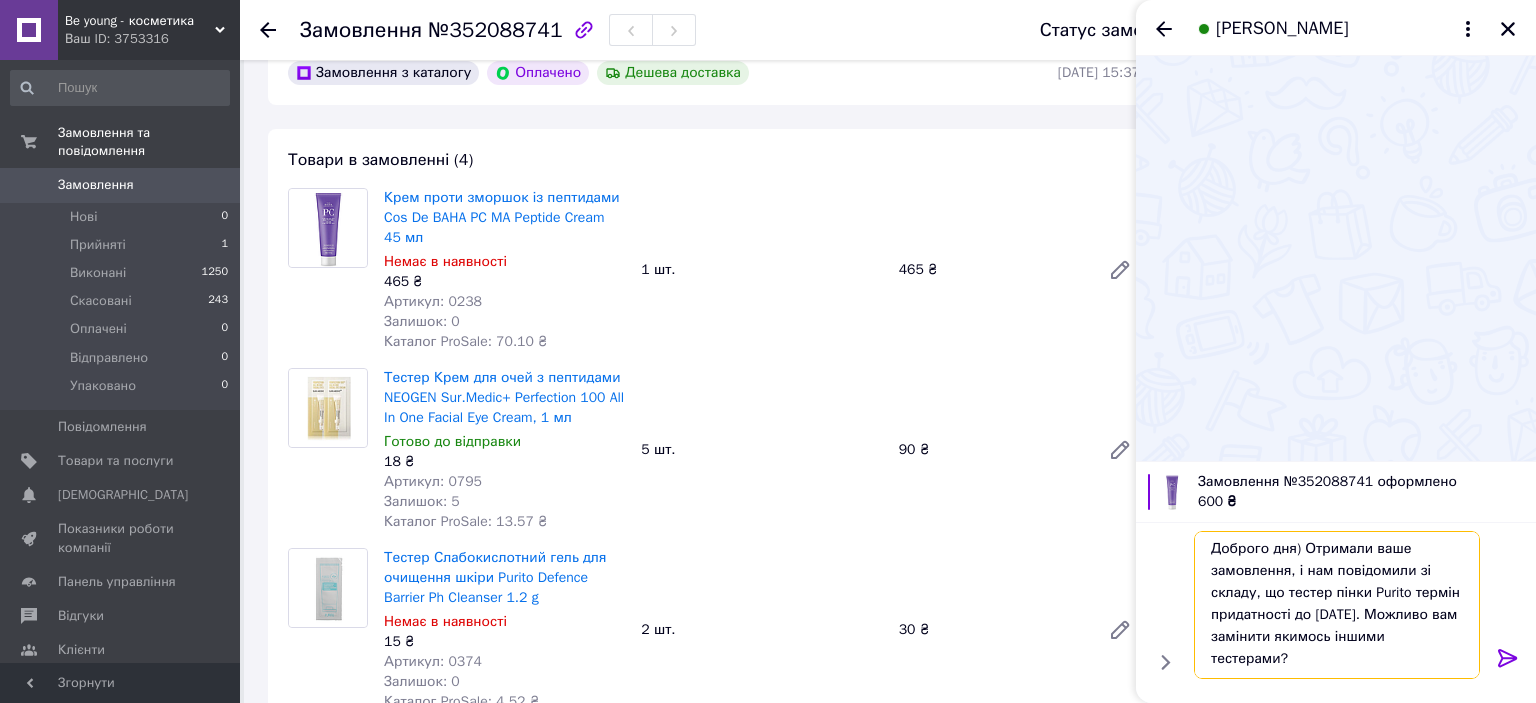 type on "Доброго дня) Отримали ваше замовлення, і нам повідомили зі складу, що тестер пінки Purito термін придатності до [DATE]. Можливо вам замінити якимось іншими тестерами?" 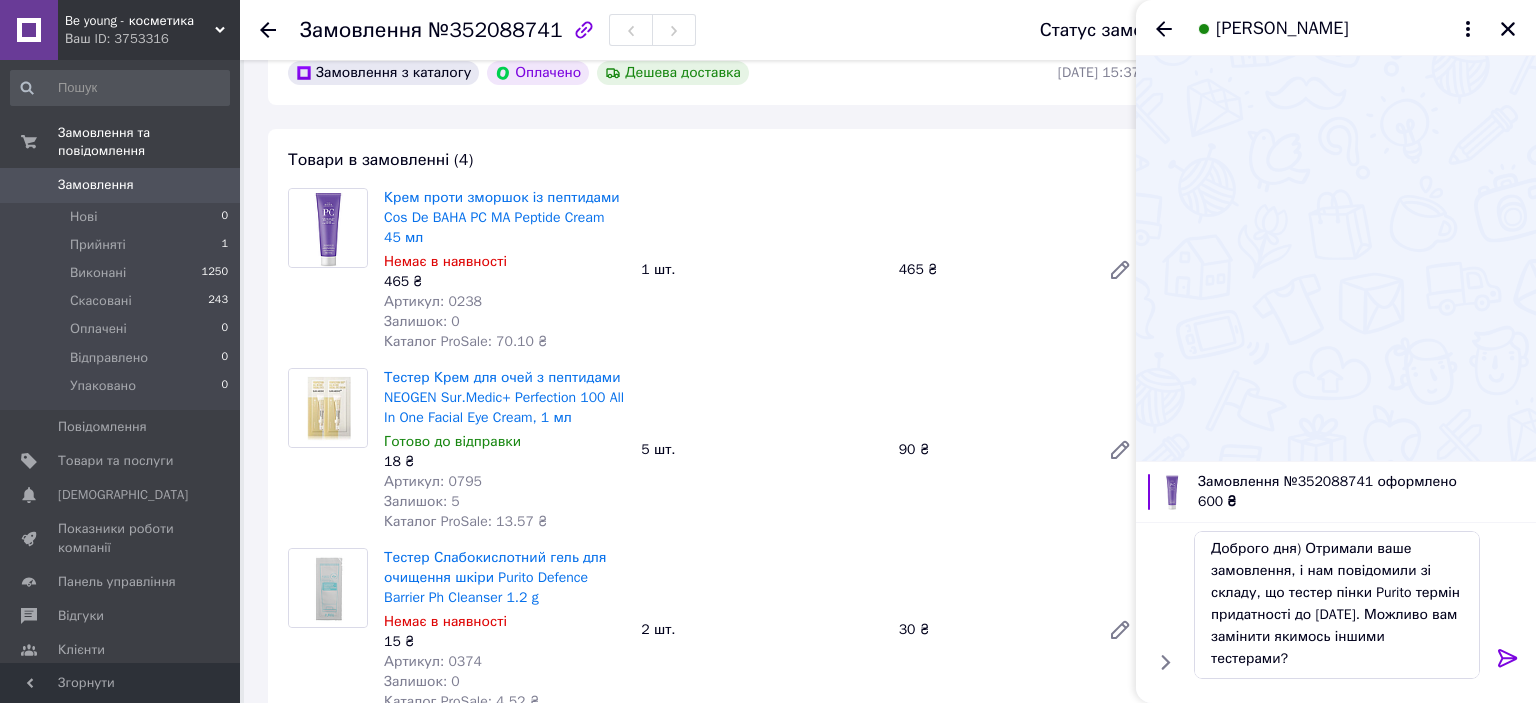 click 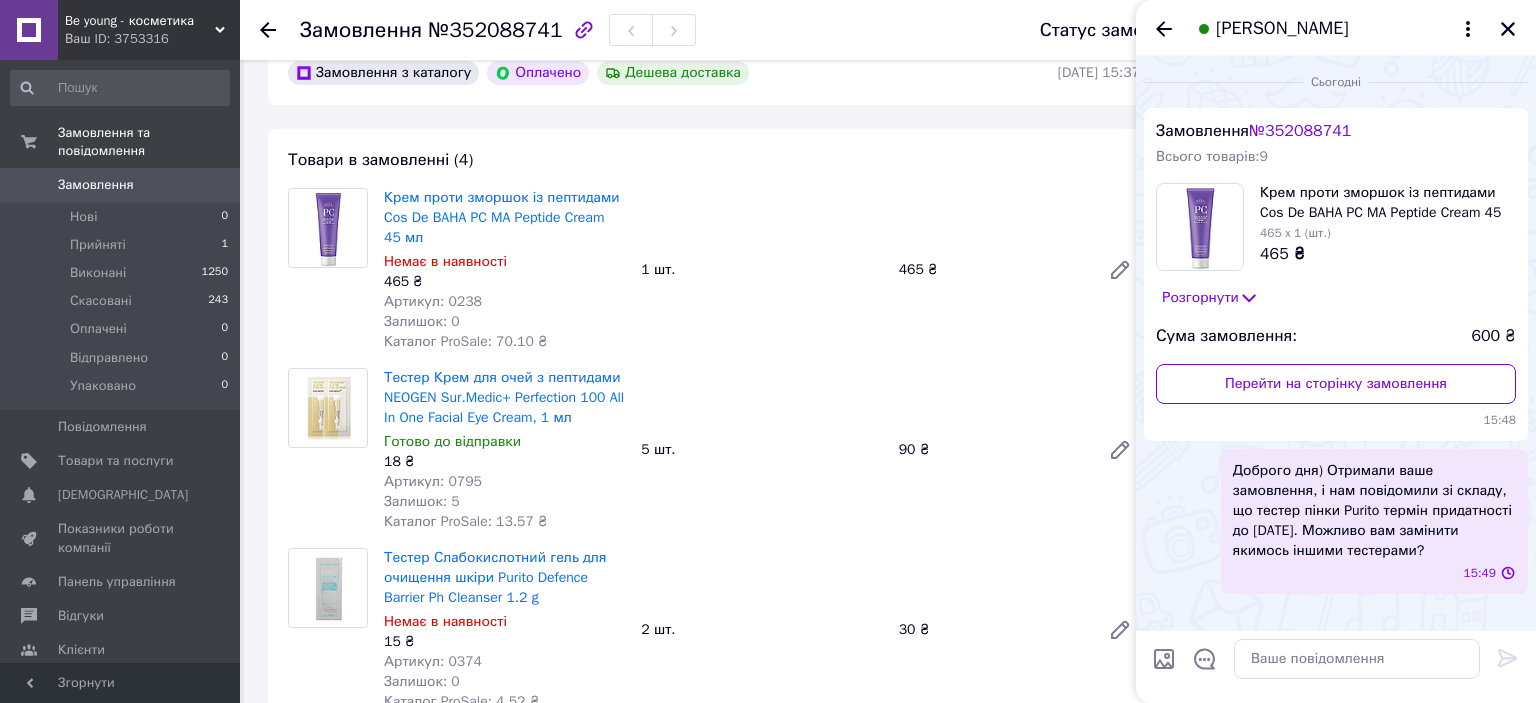 scroll, scrollTop: 0, scrollLeft: 0, axis: both 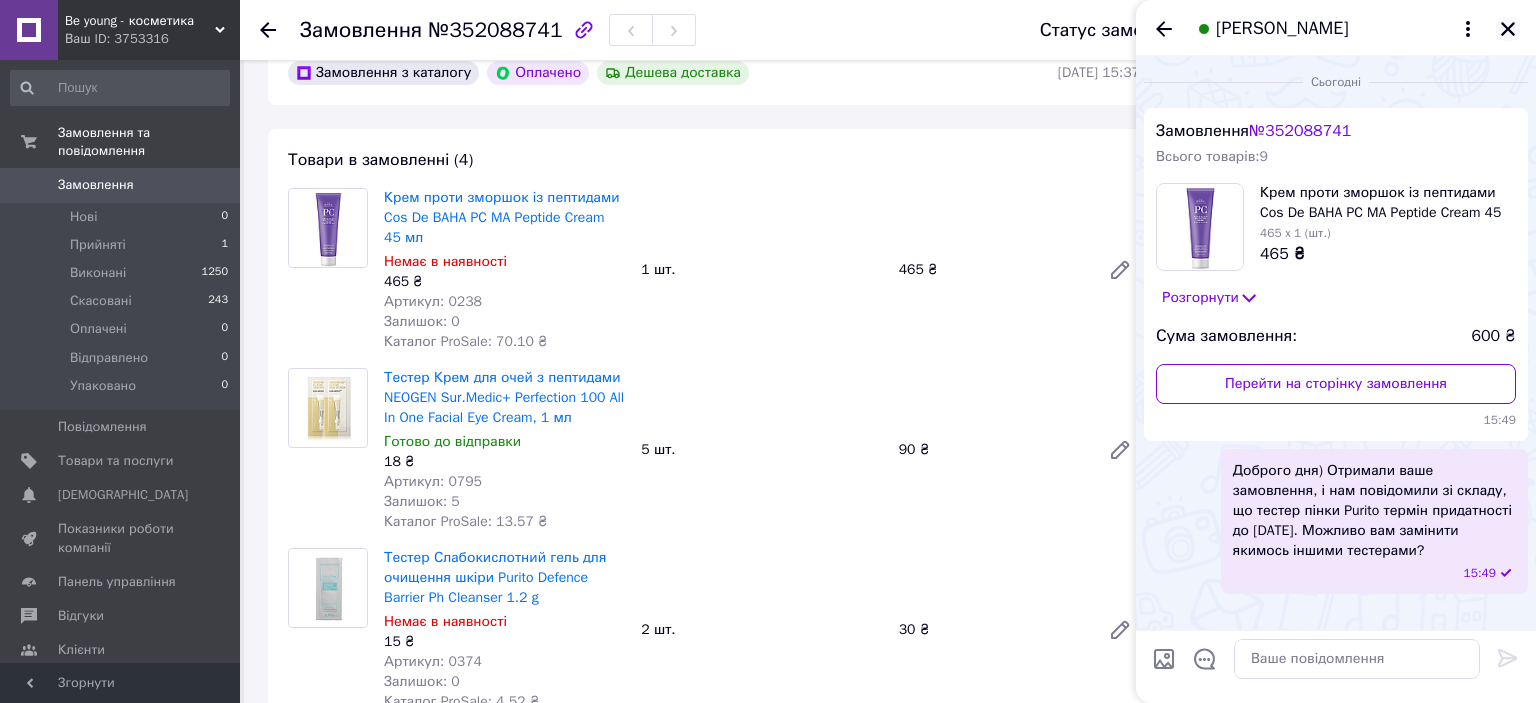click 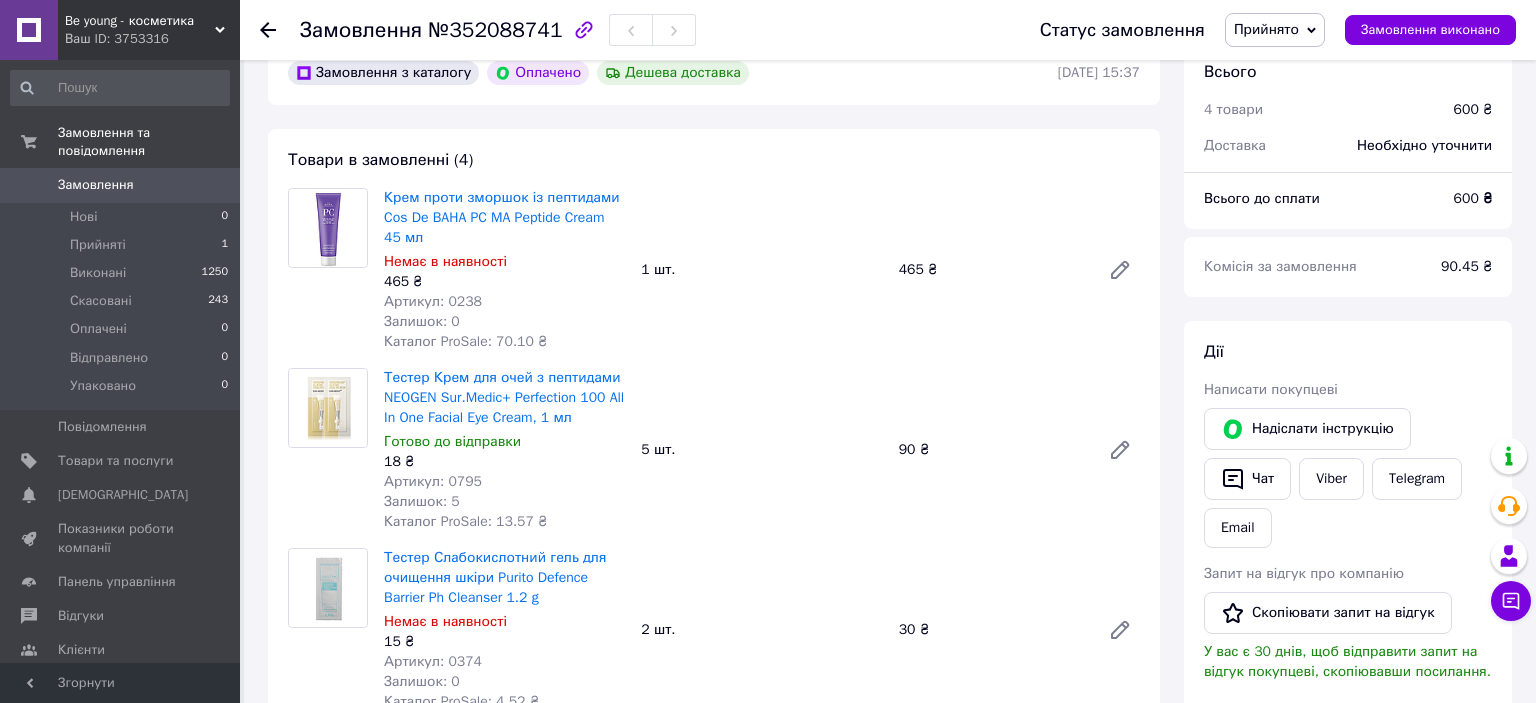 click on "Замовлення" at bounding box center (121, 185) 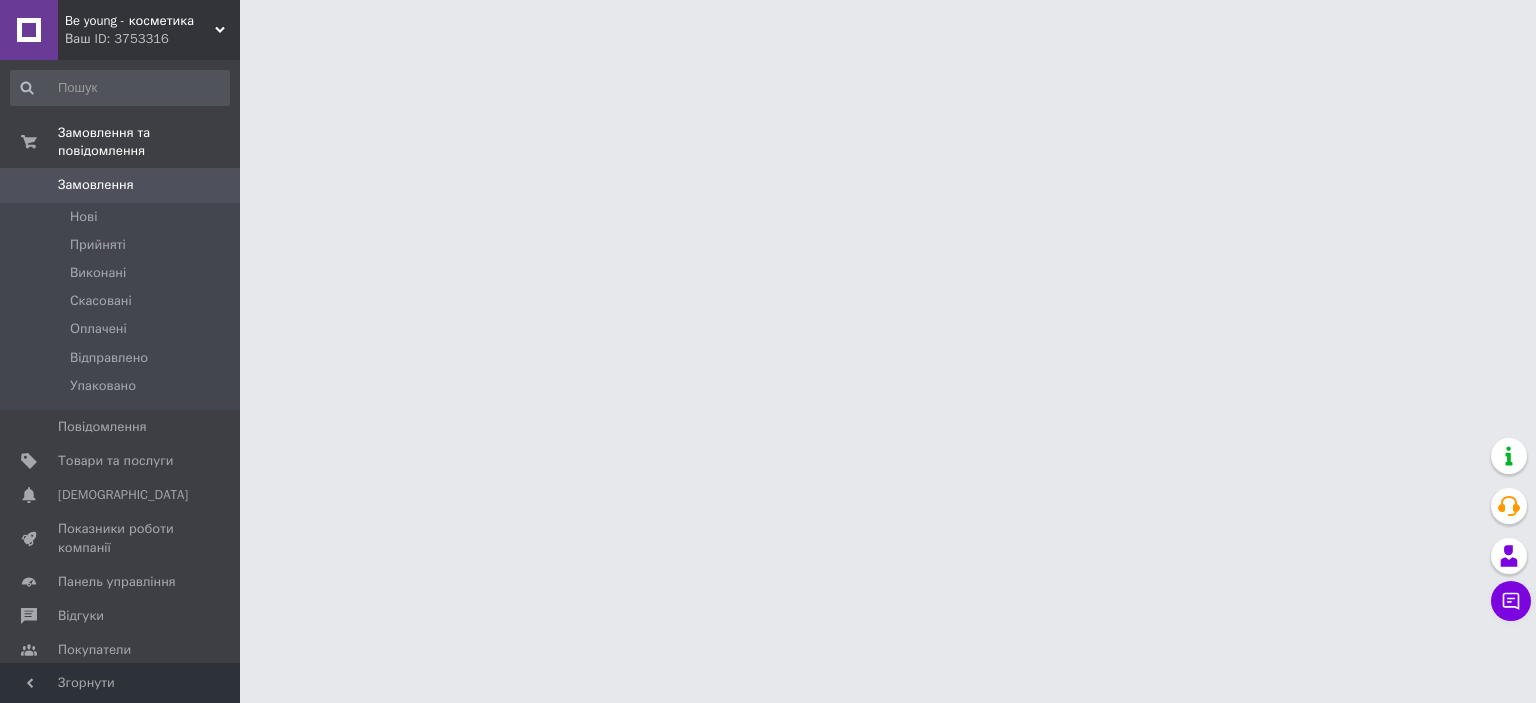 scroll, scrollTop: 0, scrollLeft: 0, axis: both 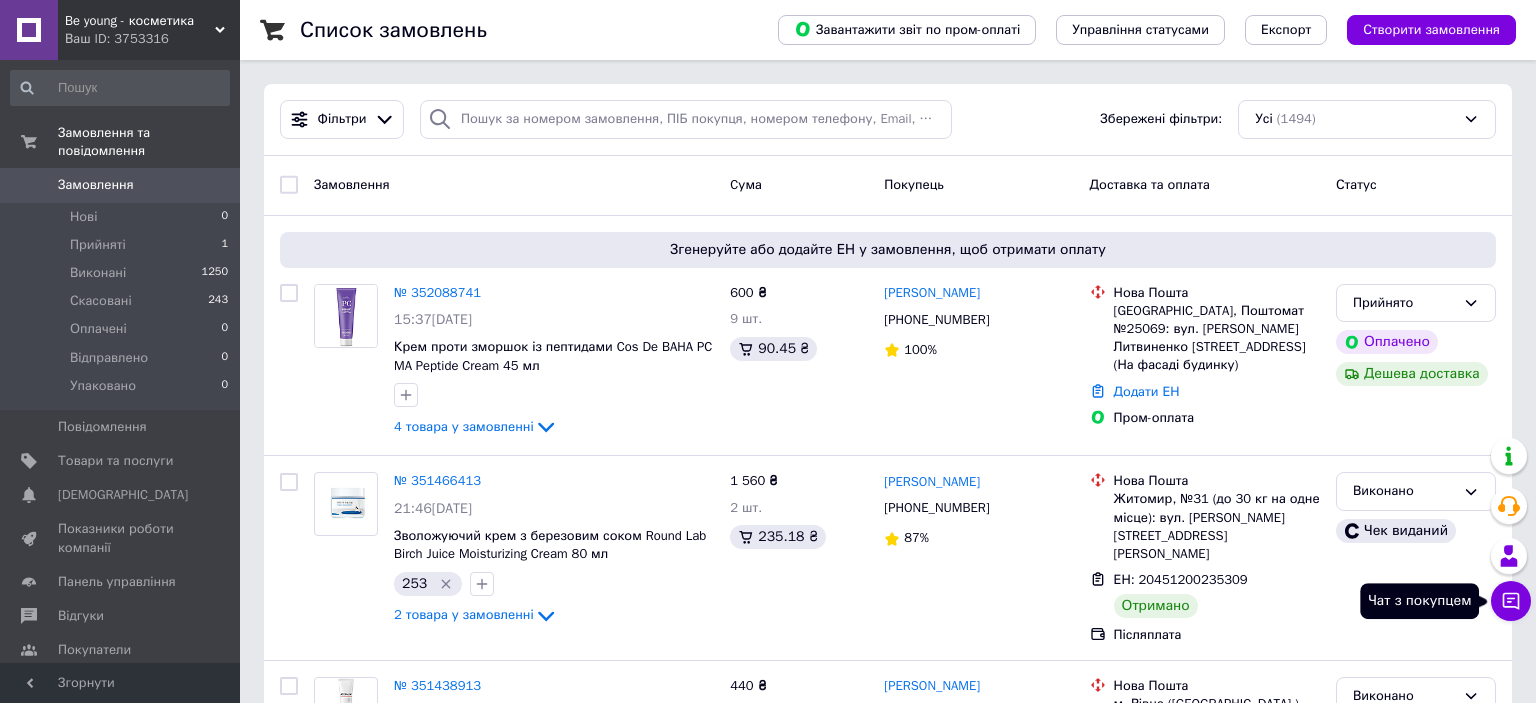click 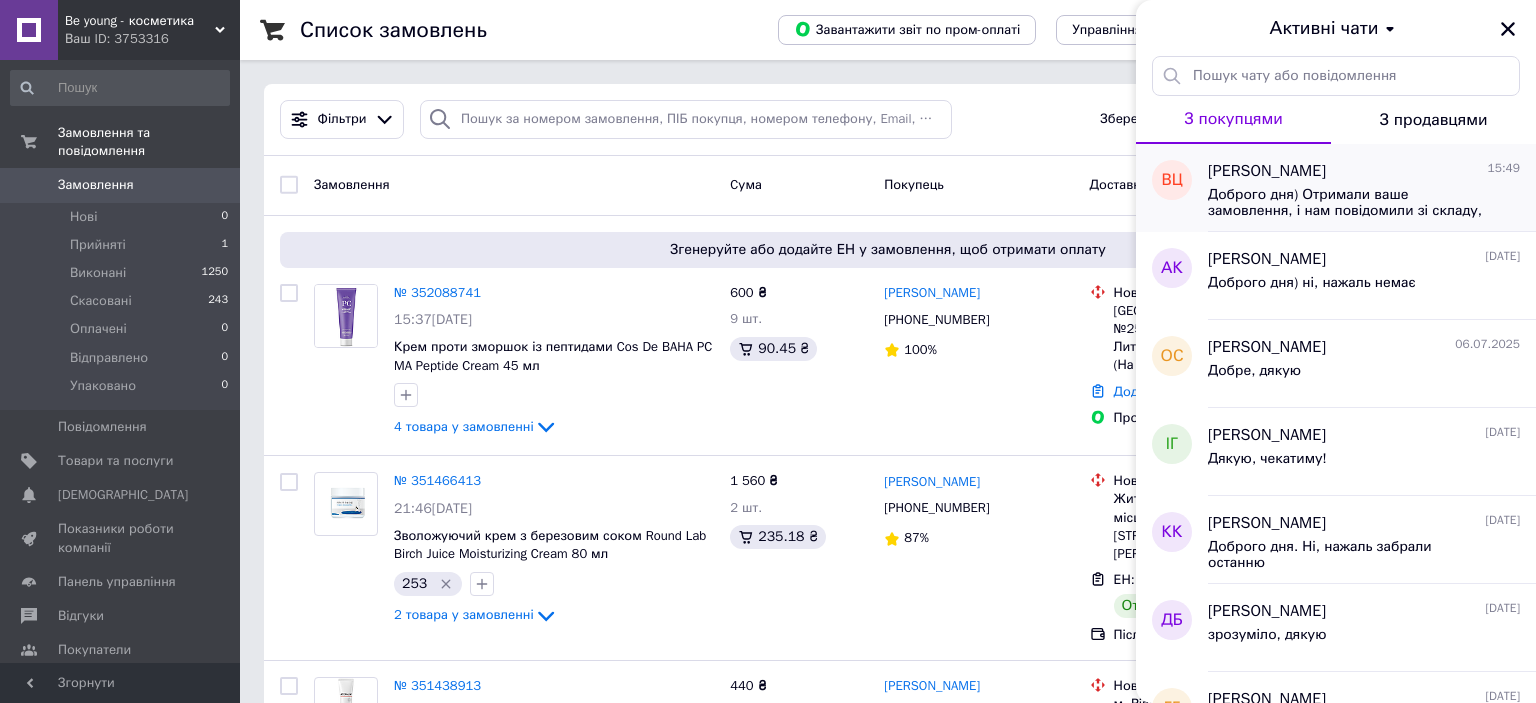 click on "Доброго дня) Отримали ваше замовлення, і нам повідомили зі складу, що тестер пінки Purito термін придатності до [DATE]. Можливо вам замінити якимось іншими тестерами?" at bounding box center (1350, 203) 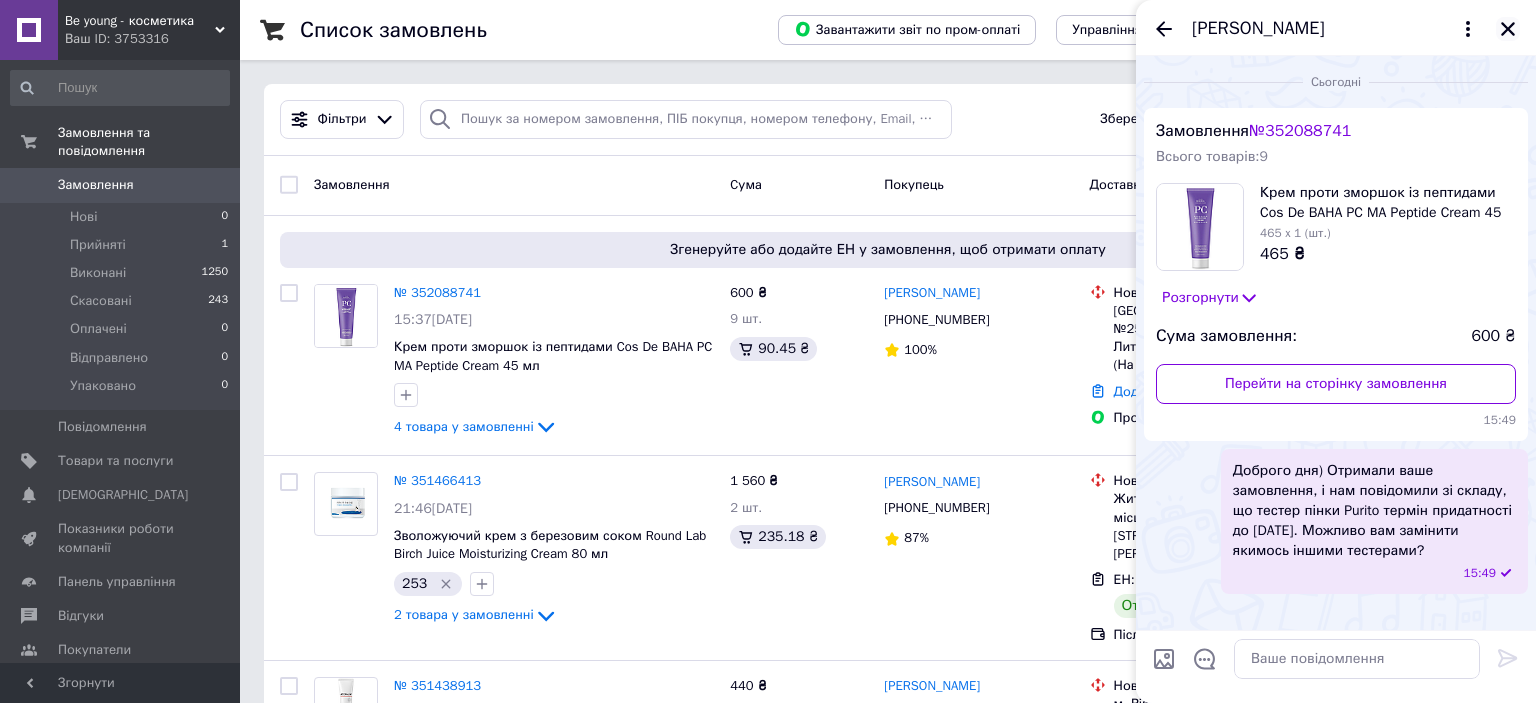 click 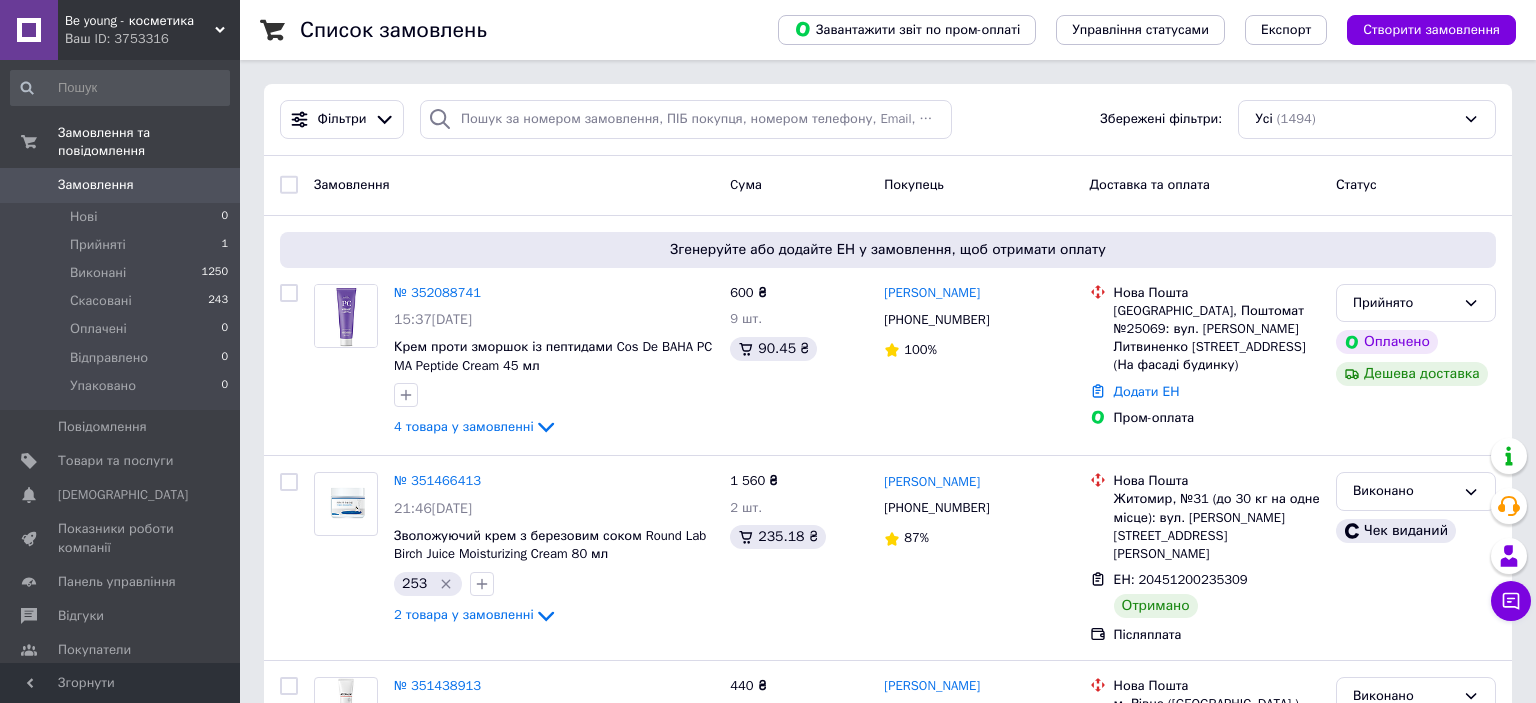 click on "Замовлення" at bounding box center (121, 185) 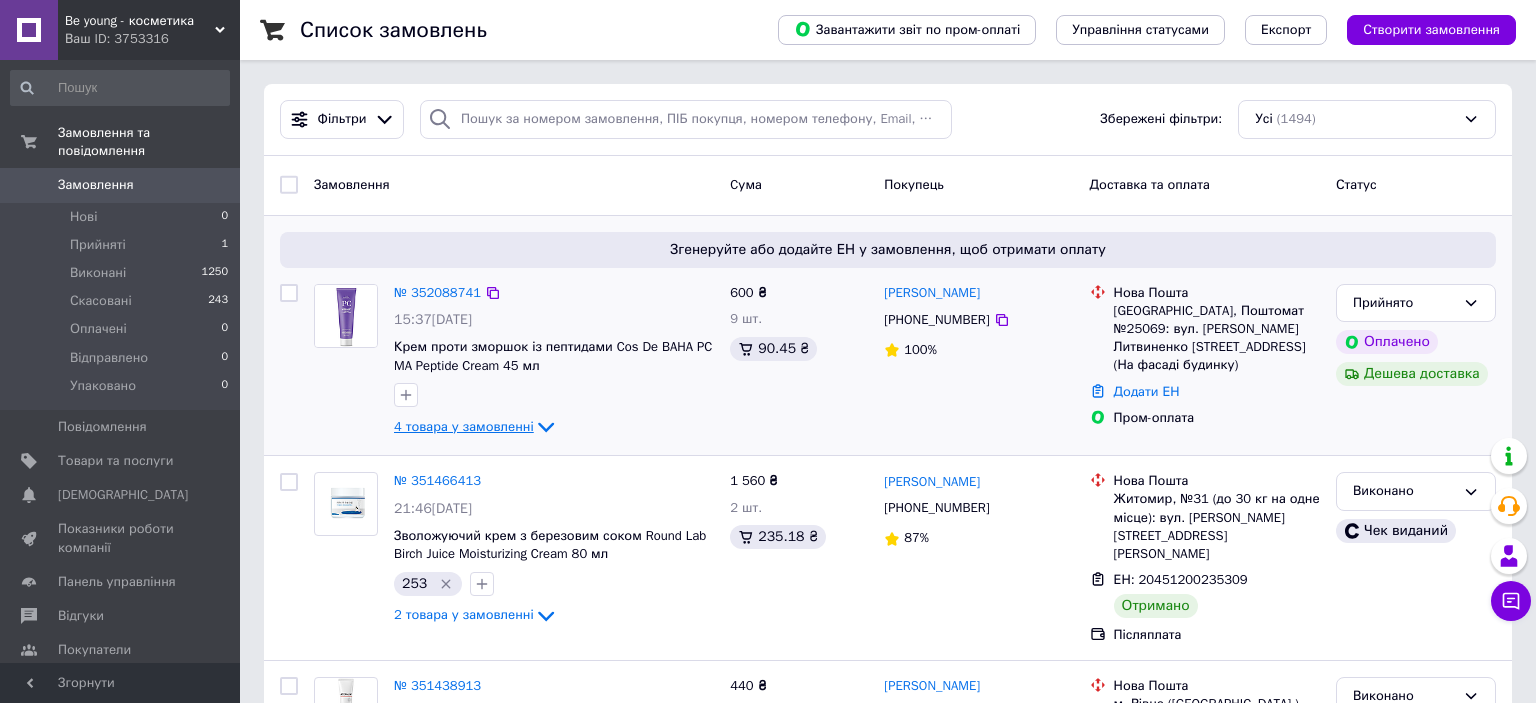 click 